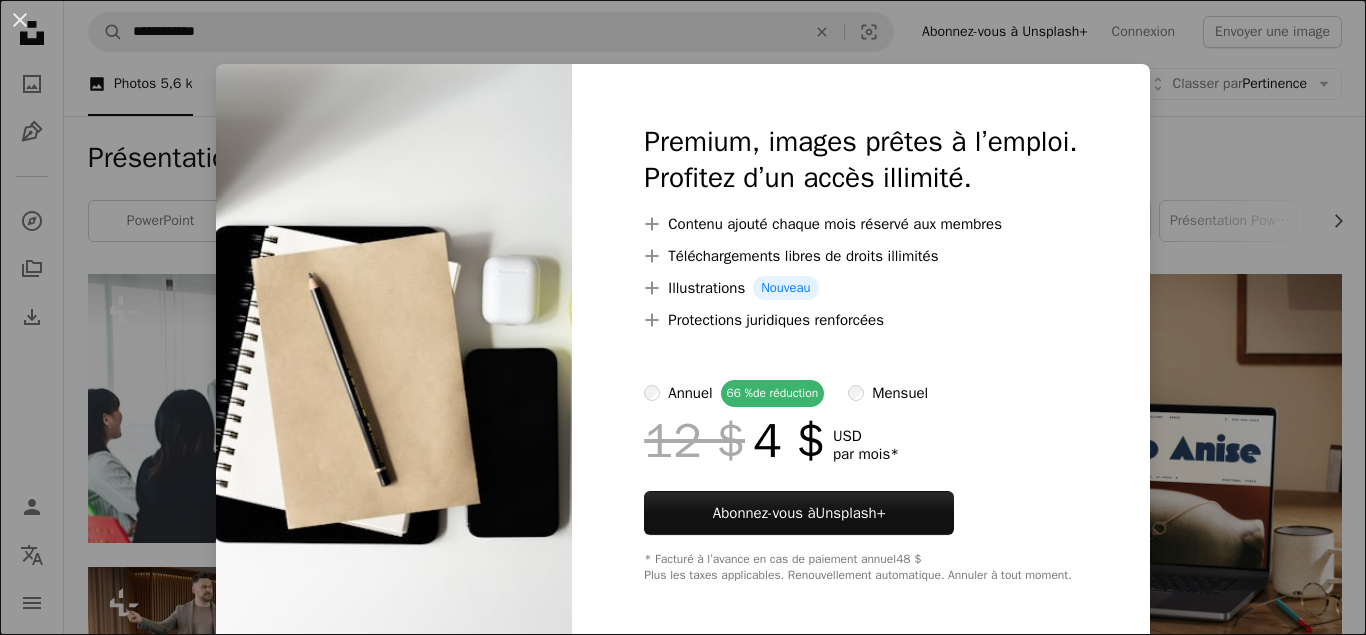 scroll, scrollTop: 786, scrollLeft: 0, axis: vertical 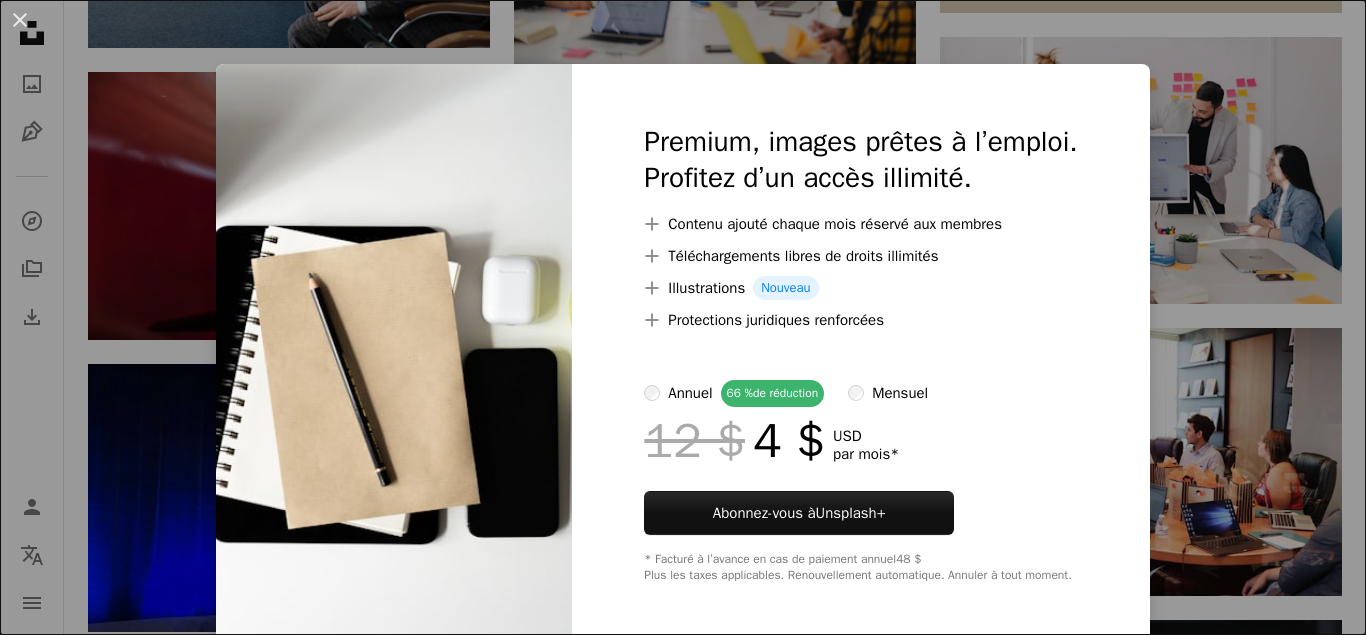 click on "An X shape Premium, images prêtes à l’emploi. Profitez d’un accès illimité. A plus sign Contenu ajouté chaque mois réservé aux membres A plus sign Téléchargements libres de droits illimités A plus sign Illustrations  Nouveau A plus sign Protections juridiques renforcées annuel 66 %  de réduction mensuel 12 $   4 $ USD par mois * Abonnez-vous à  Unsplash+ * Facturé à l’avance en cas de paiement annuel  48 $ Plus les taxes applicables. Renouvellement automatique. Annuler à tout moment." at bounding box center [683, 317] 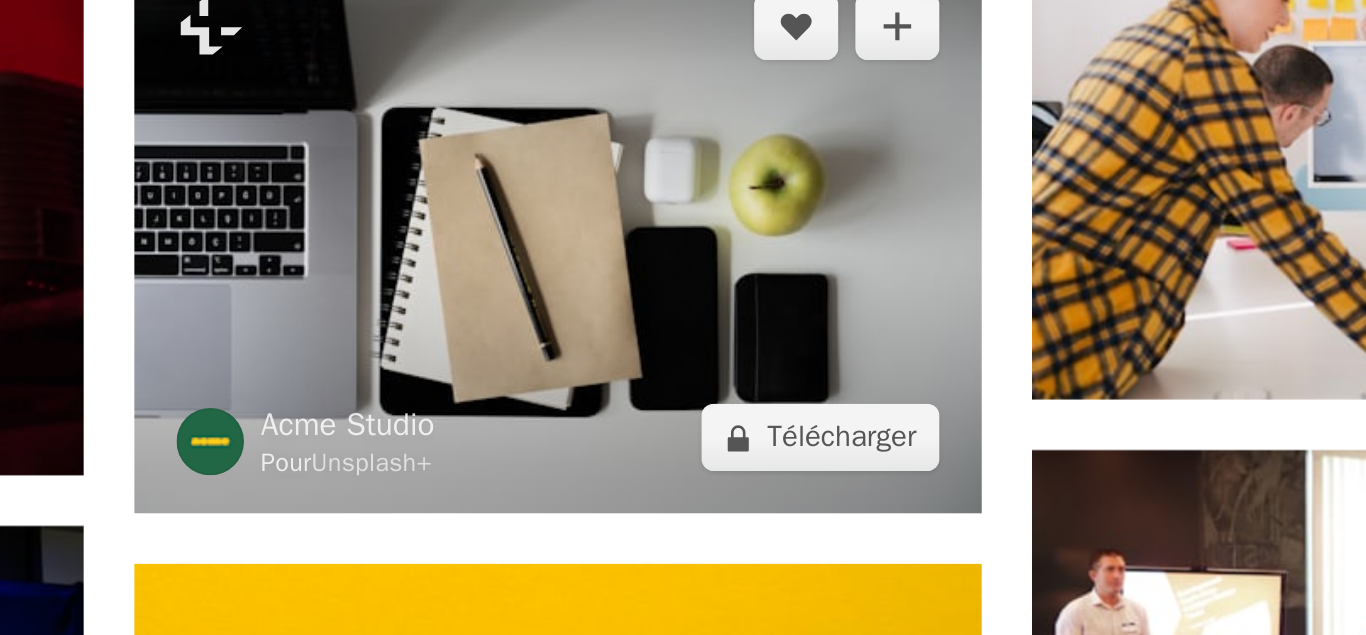 click at bounding box center (715, 225) 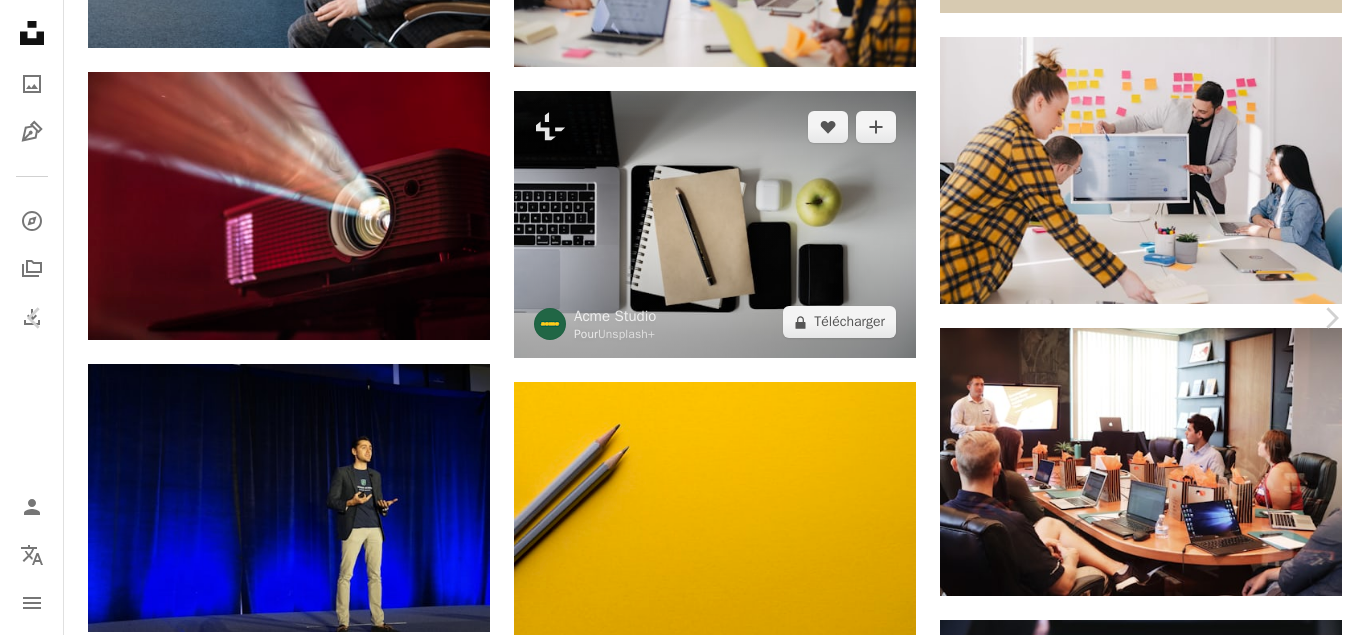 scroll, scrollTop: 0, scrollLeft: 0, axis: both 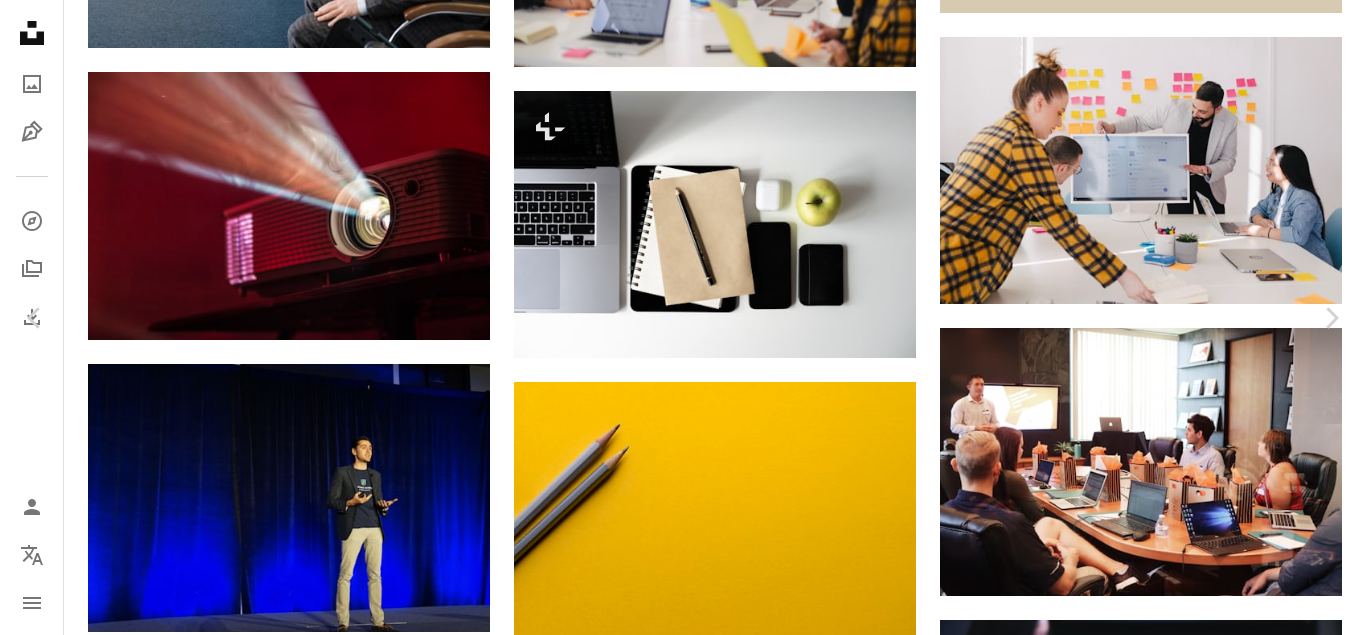 click on "Zoom in" at bounding box center (675, 3330) 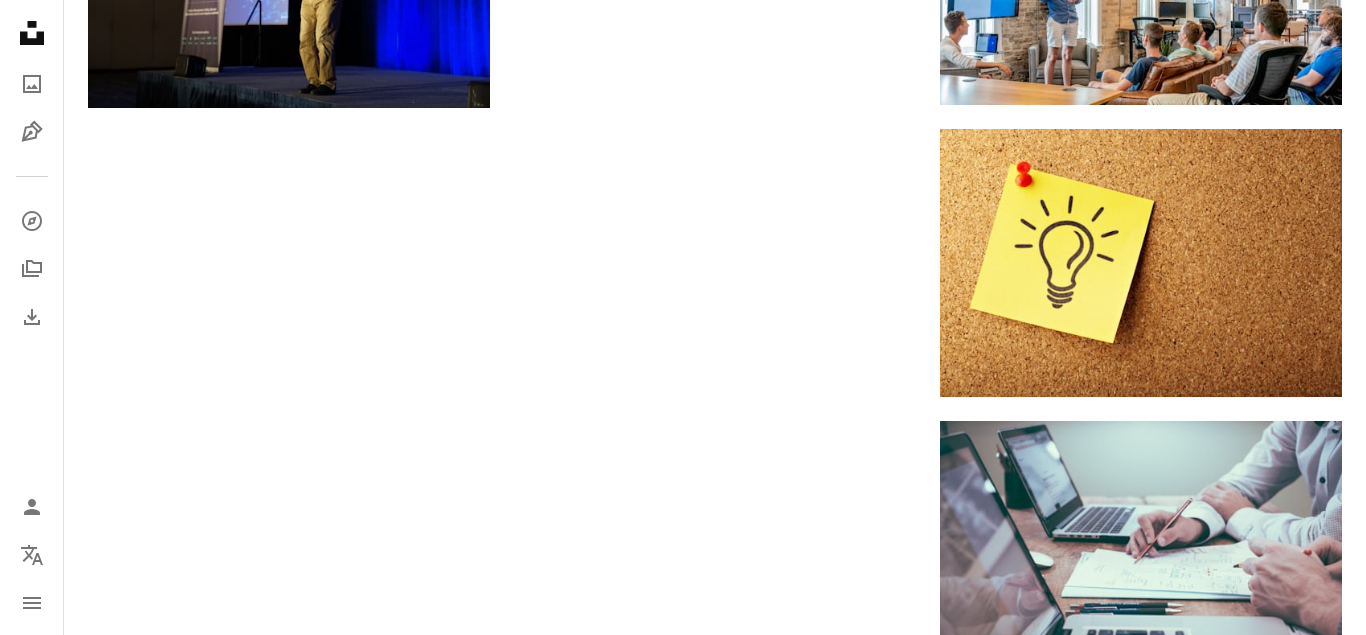 scroll, scrollTop: 2150, scrollLeft: 0, axis: vertical 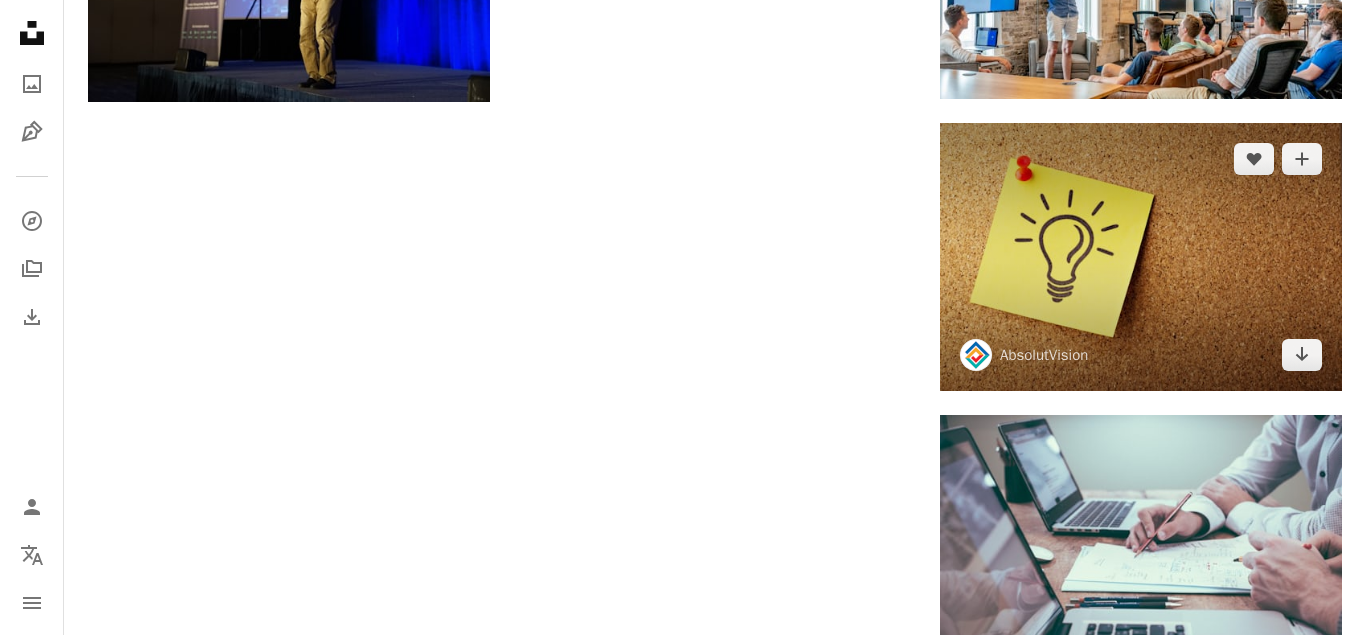 click at bounding box center (1141, 257) 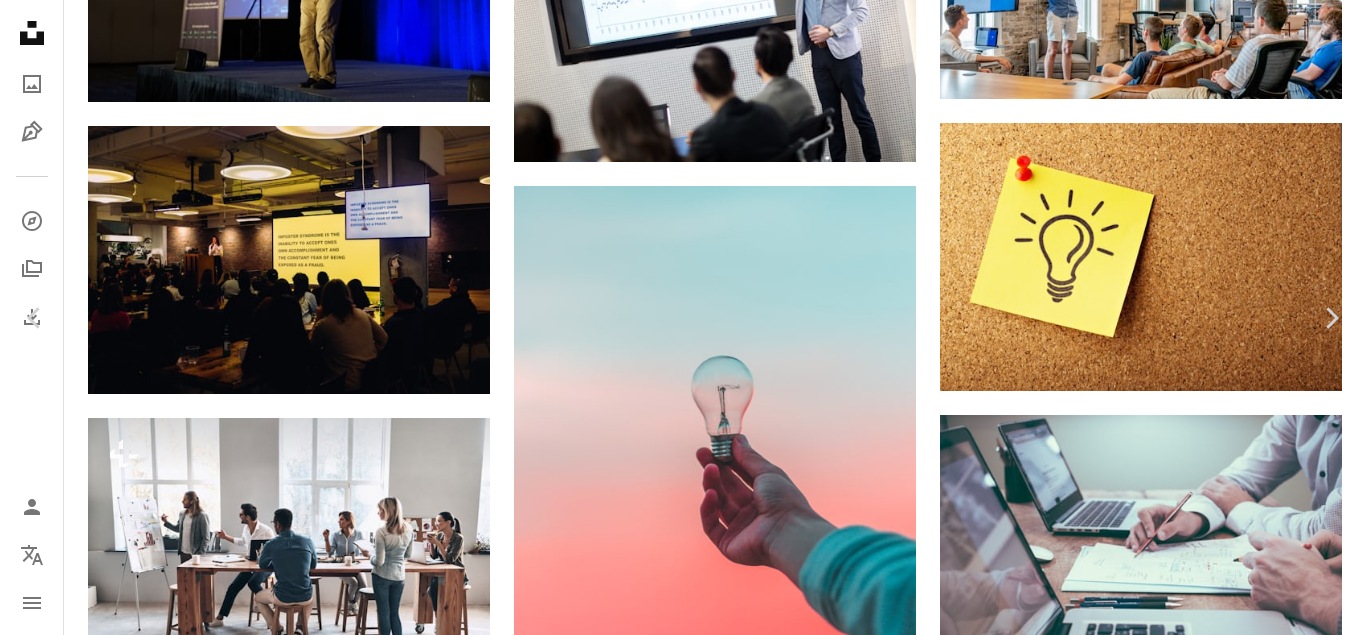 scroll, scrollTop: 0, scrollLeft: 0, axis: both 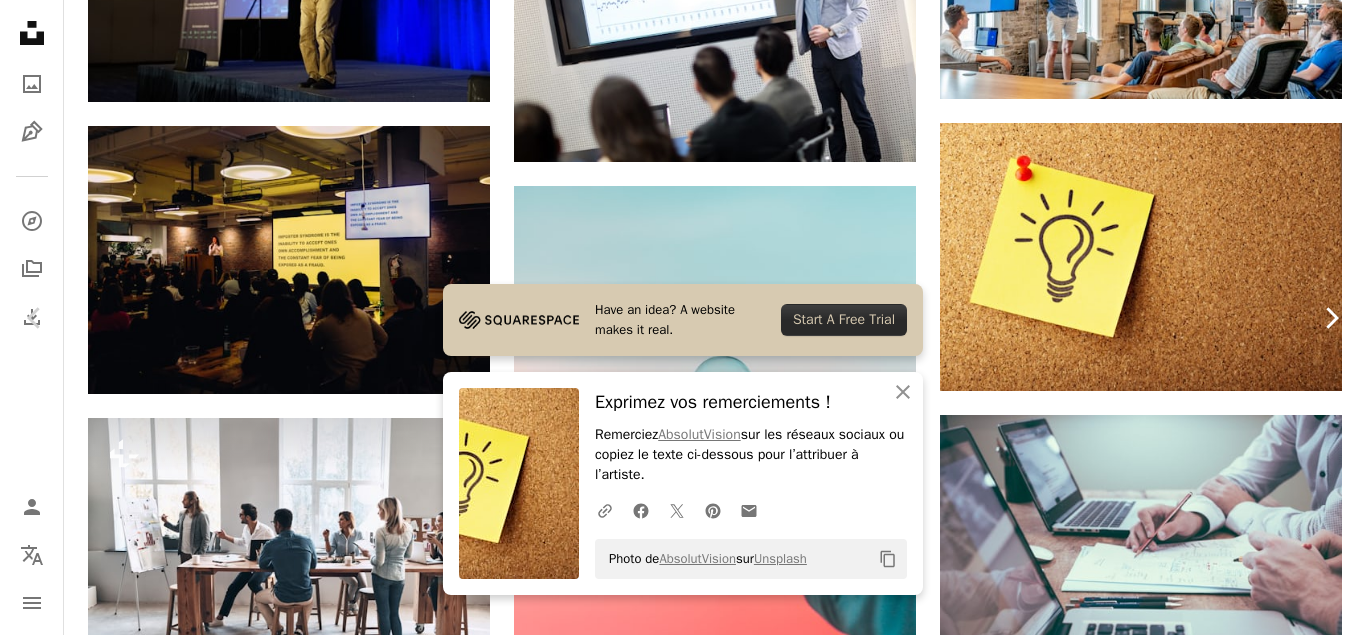 click on "Chevron right" at bounding box center [1331, 318] 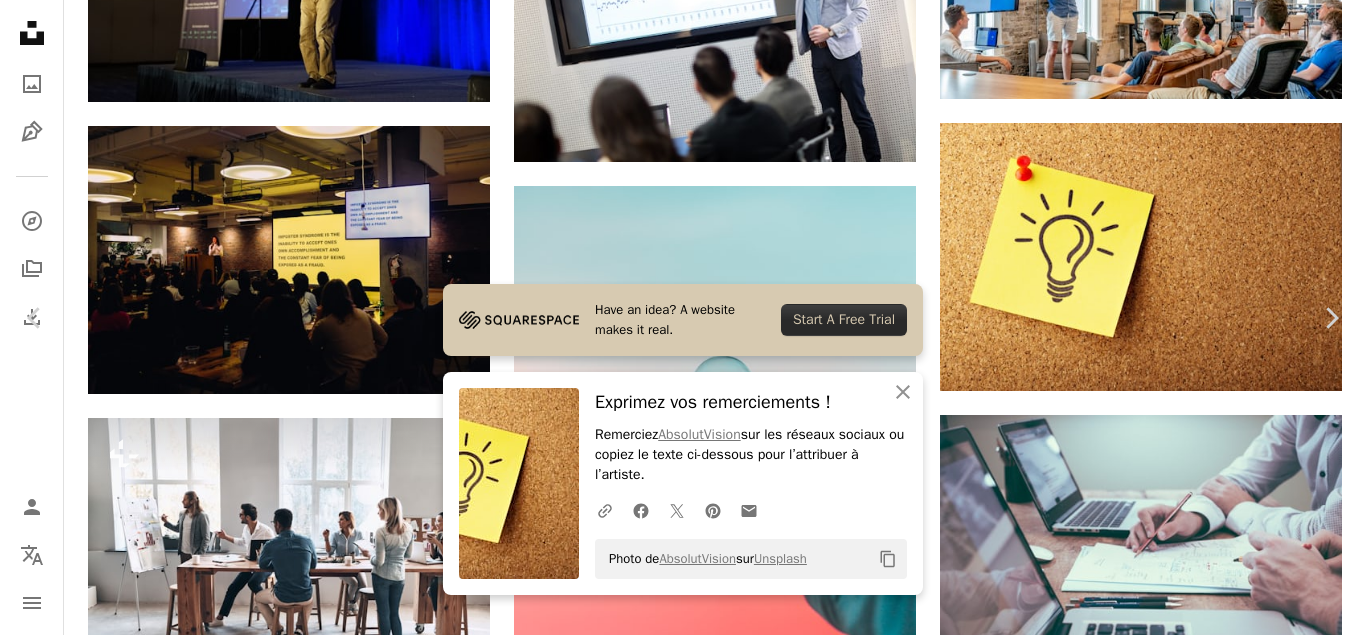 click on "An X shape" at bounding box center [20, 20] 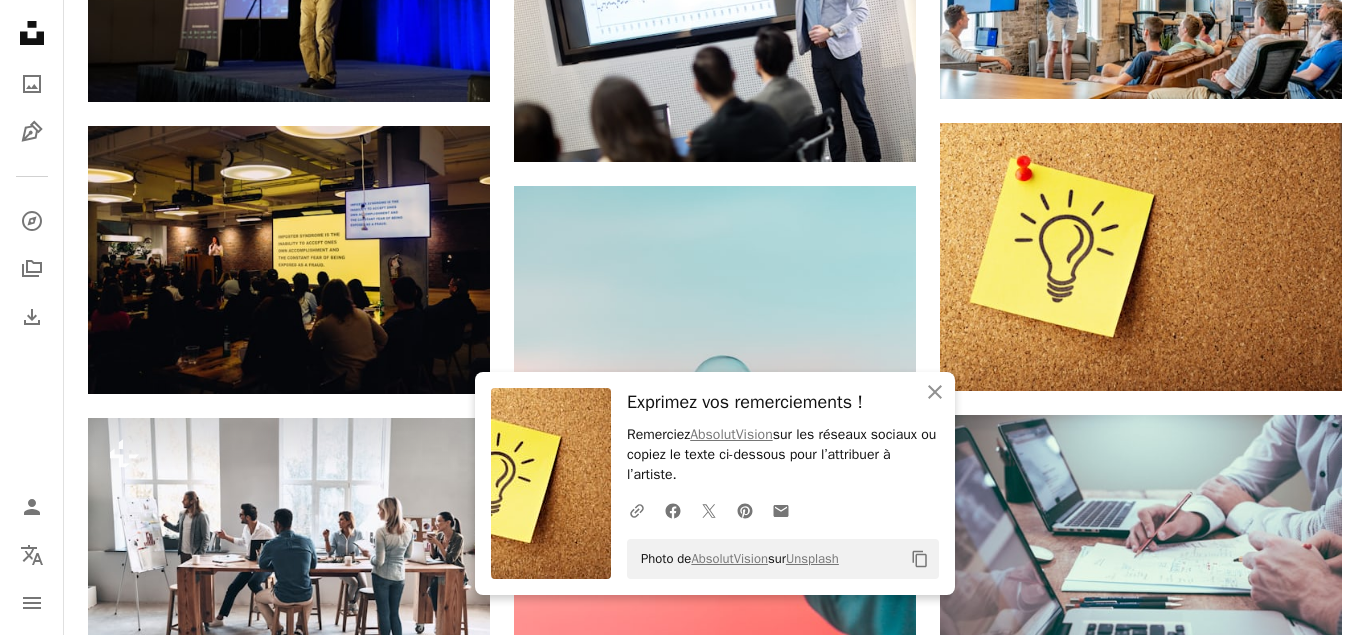 scroll, scrollTop: 2150, scrollLeft: 0, axis: vertical 